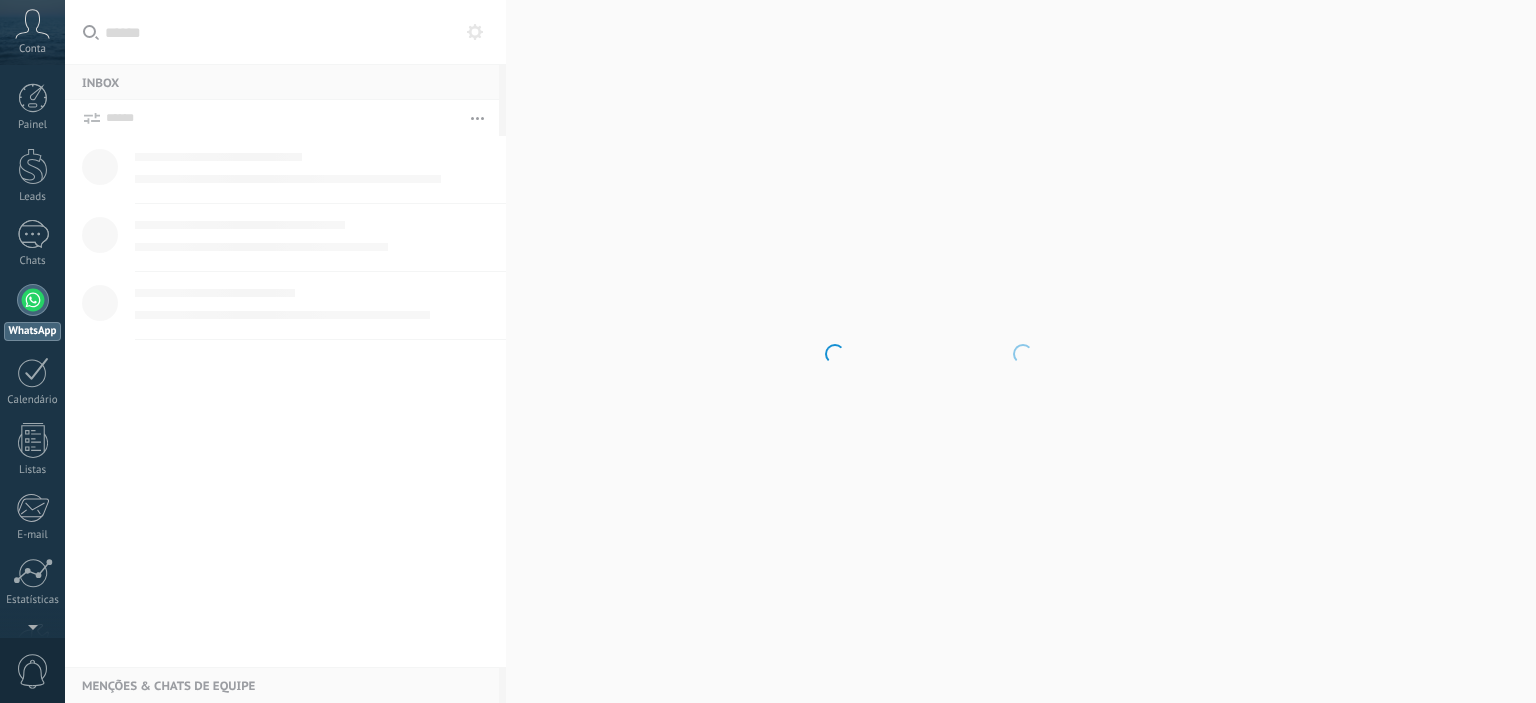 scroll, scrollTop: 0, scrollLeft: 0, axis: both 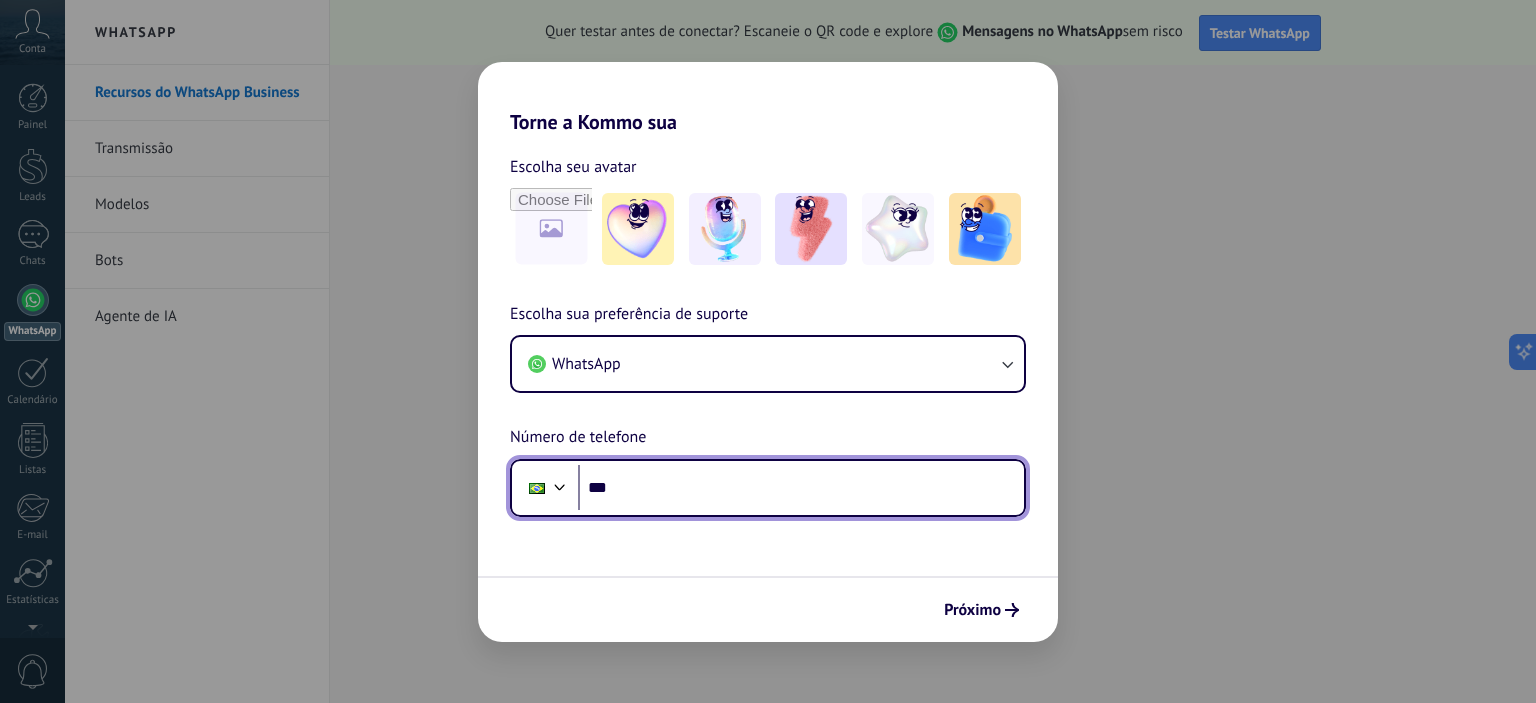 click on "***" at bounding box center (801, 488) 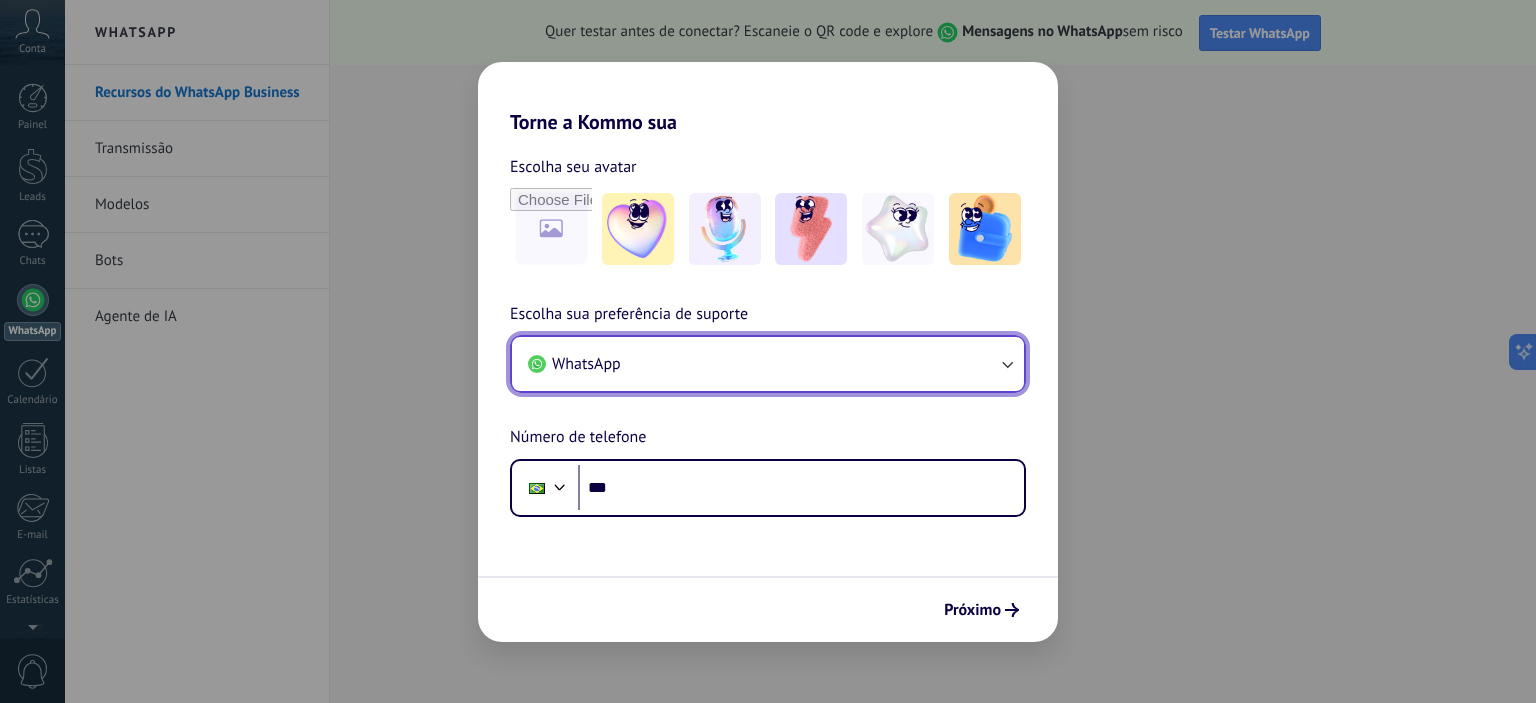 click on "WhatsApp" at bounding box center [768, 364] 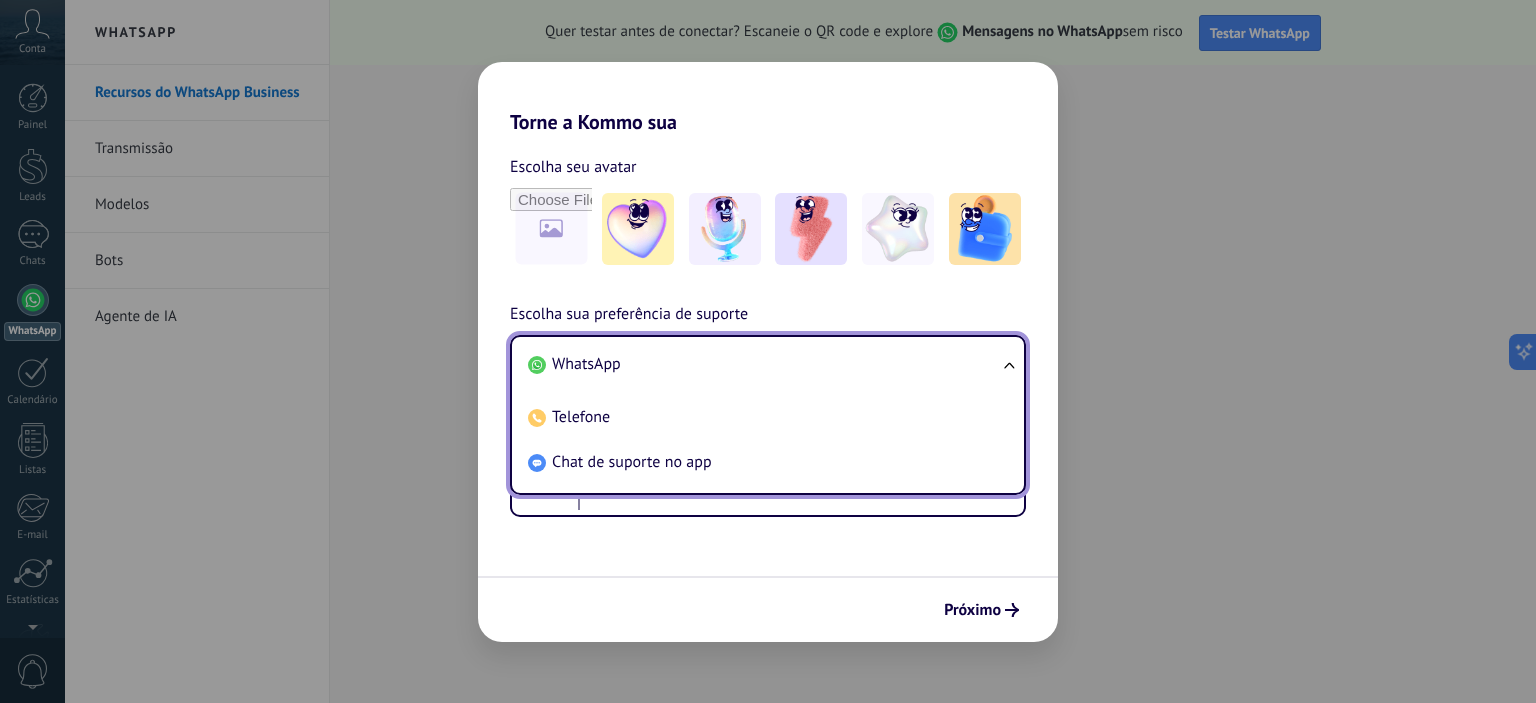 click on "Torne a Kommo sua" at bounding box center [768, 98] 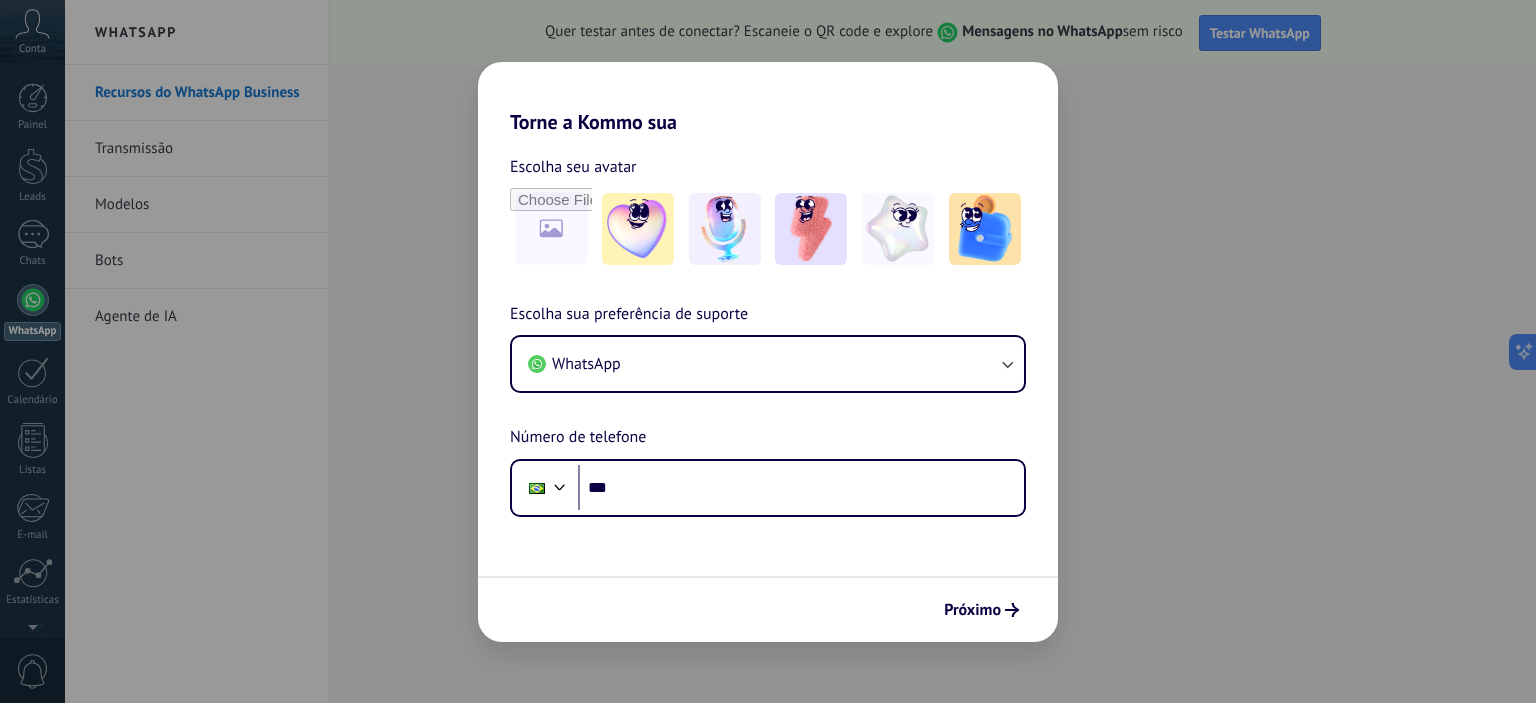 click on "WhatsApp Número de telefone Phone *** Próximo" at bounding box center (768, 351) 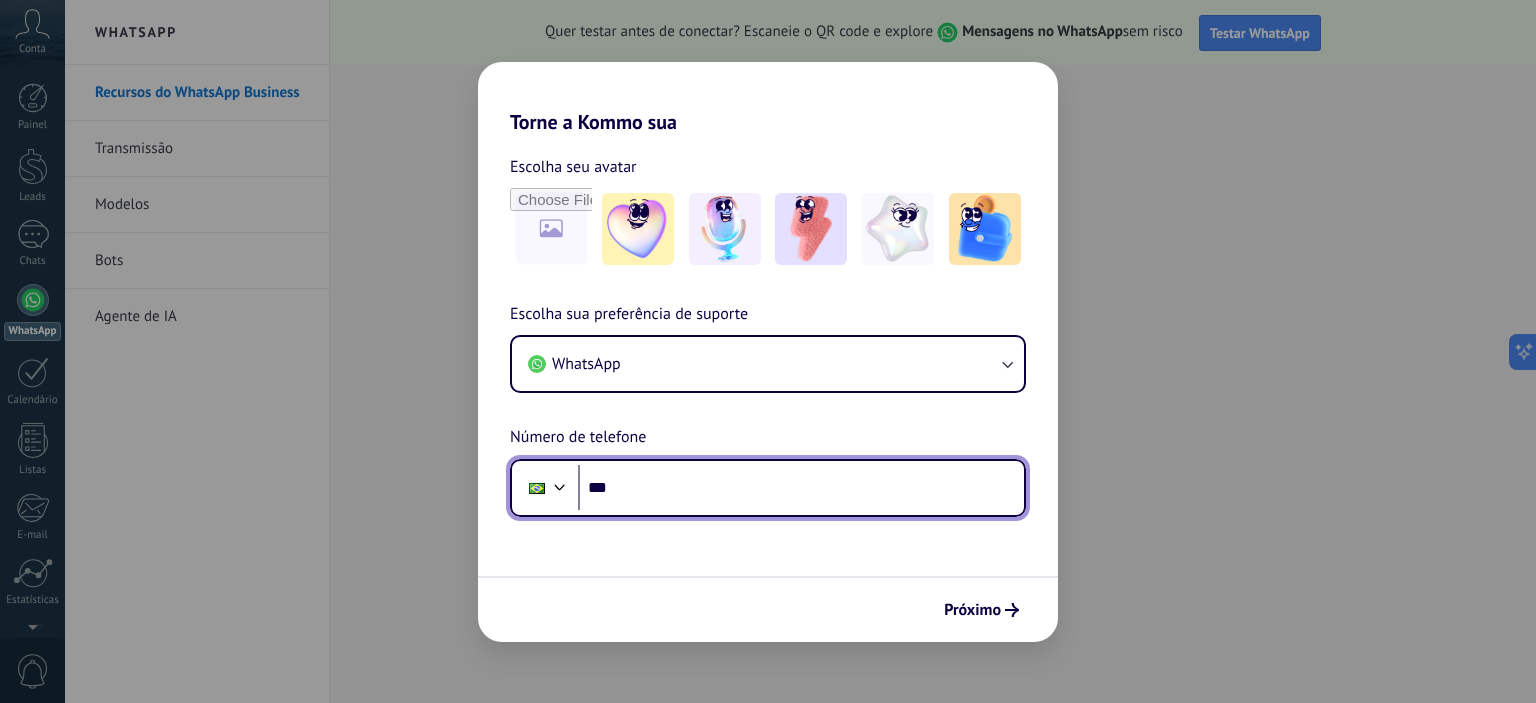click on "***" at bounding box center (801, 488) 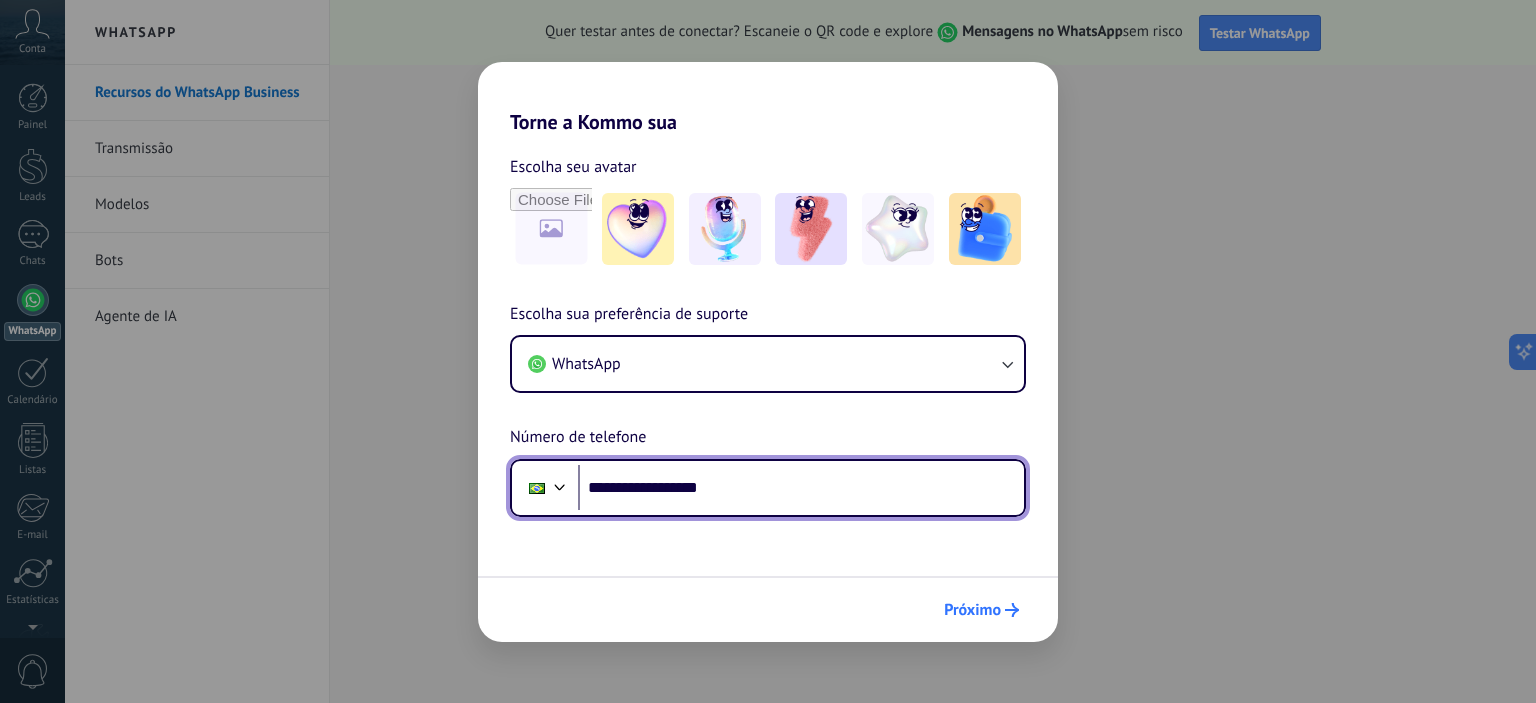 type on "**********" 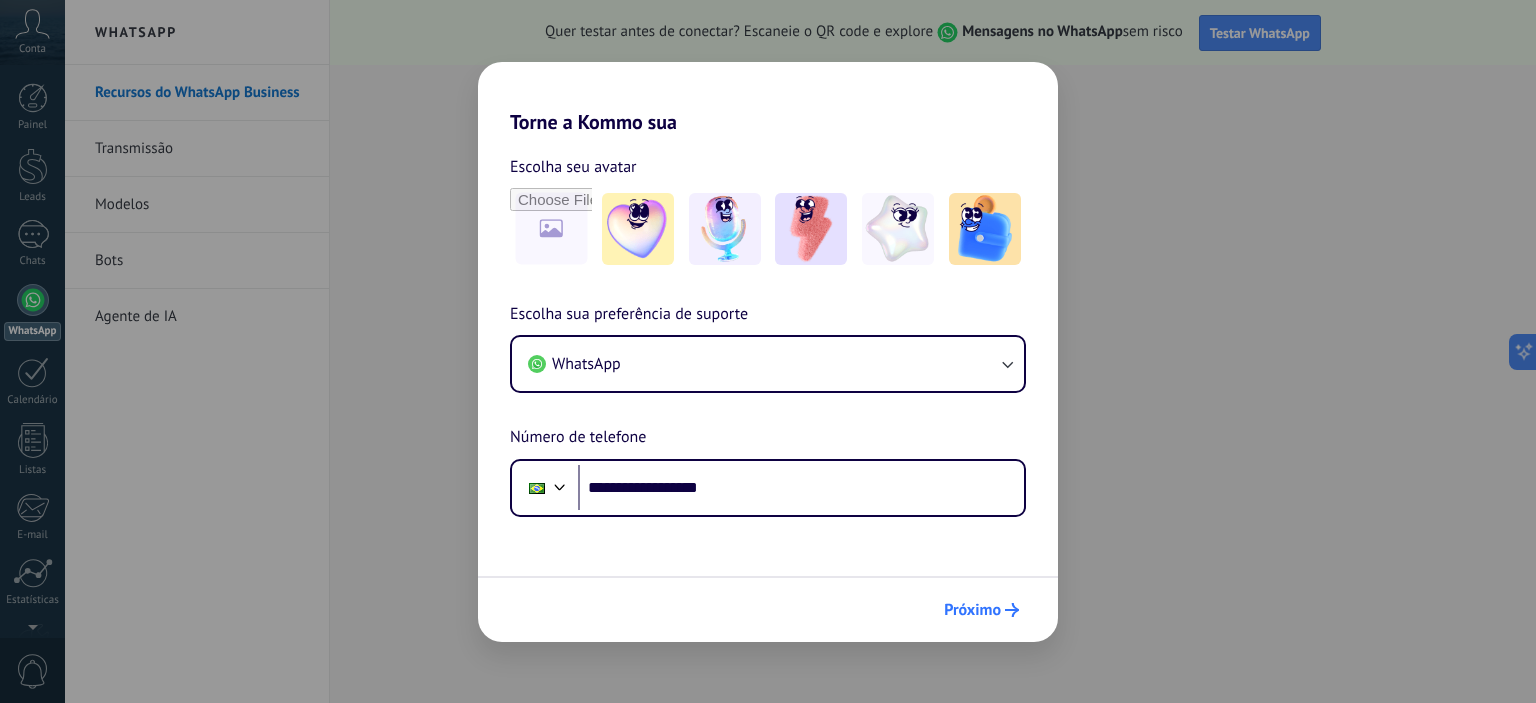 click on "Próximo" at bounding box center (972, 610) 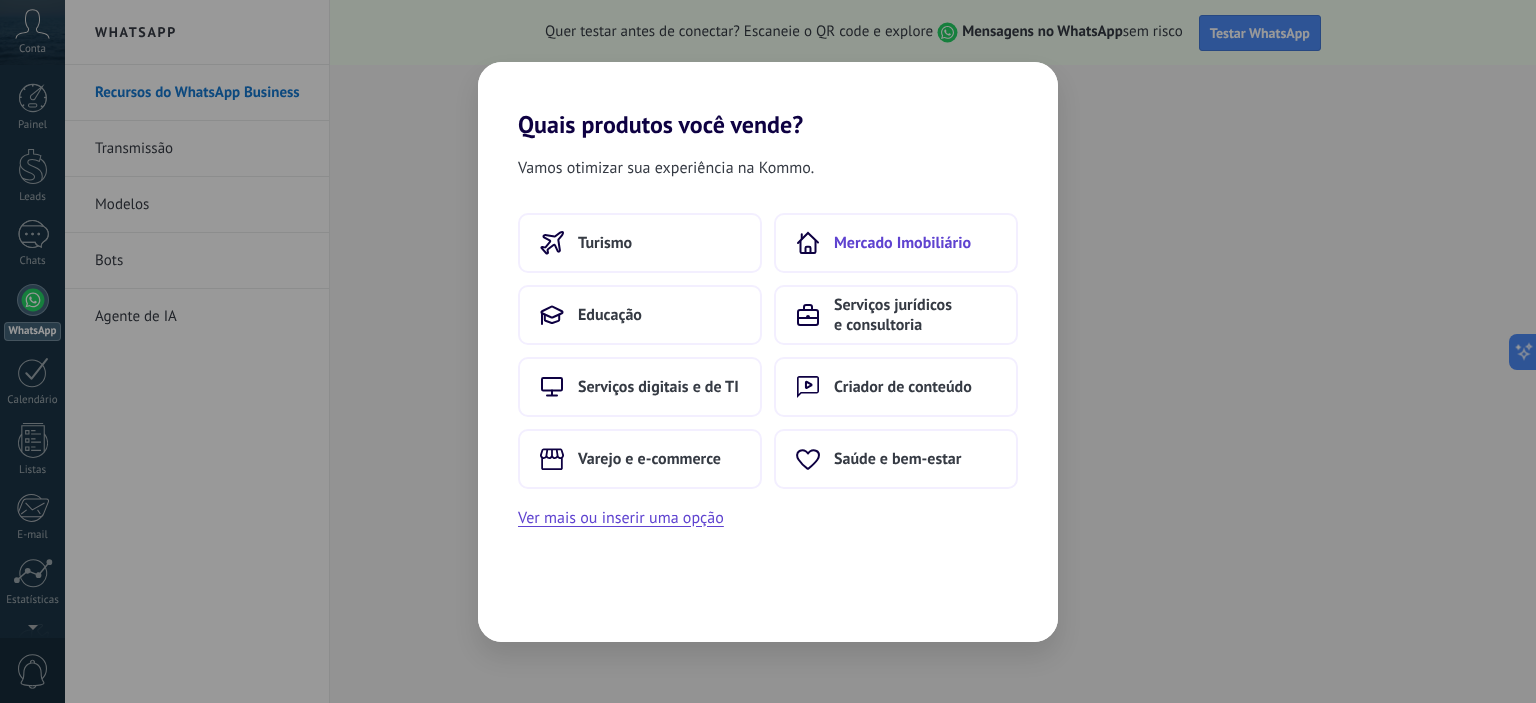 click on "Mercado Imobiliário" at bounding box center (902, 243) 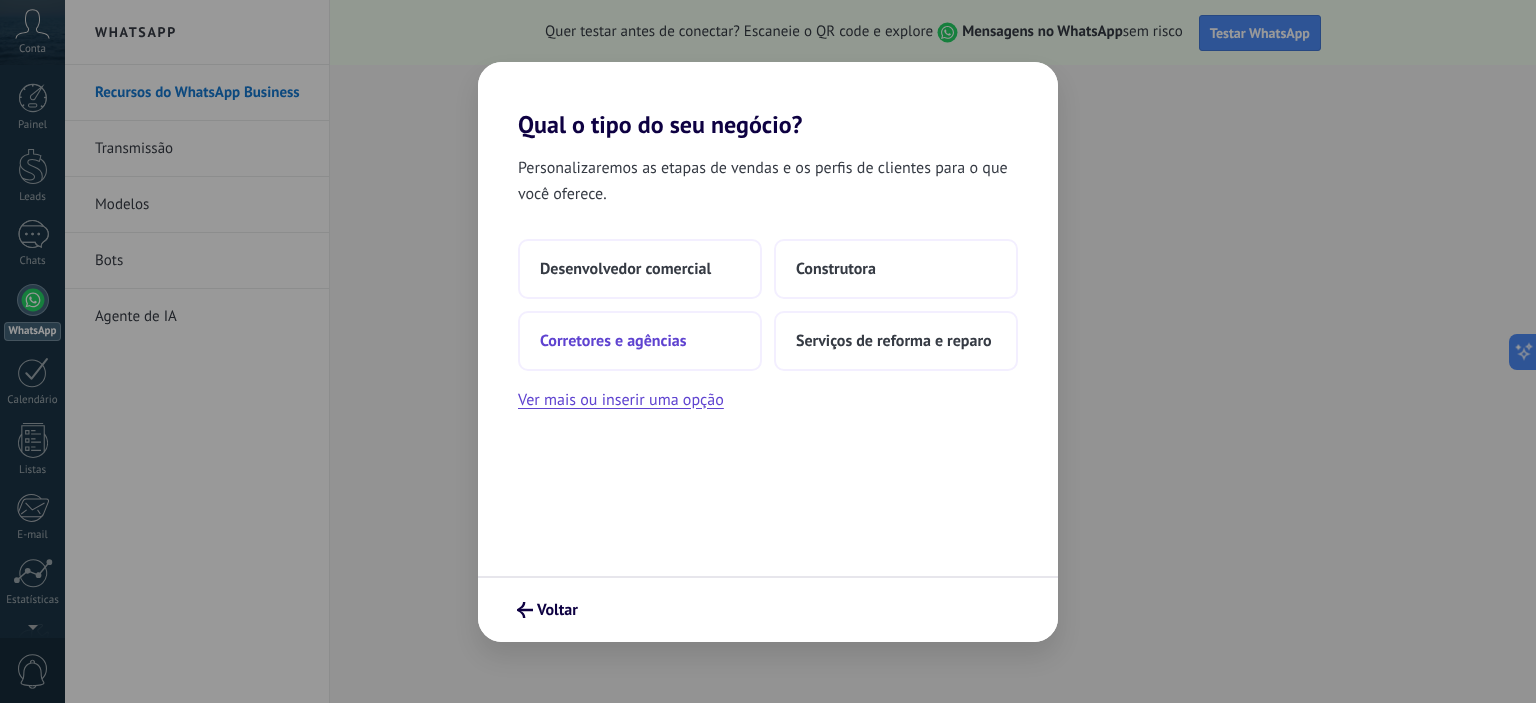 click on "Corretores e agências" at bounding box center (613, 341) 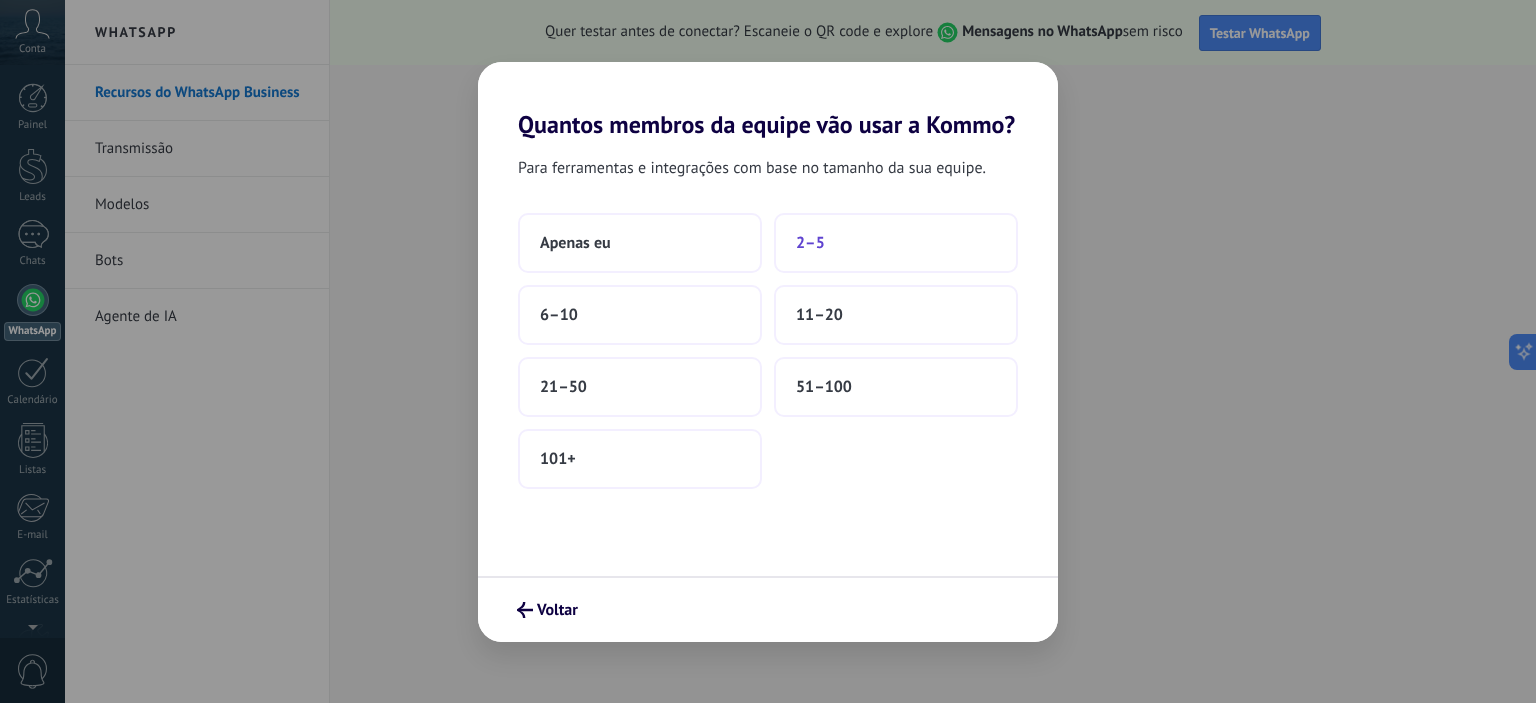 click on "2–5" at bounding box center (810, 243) 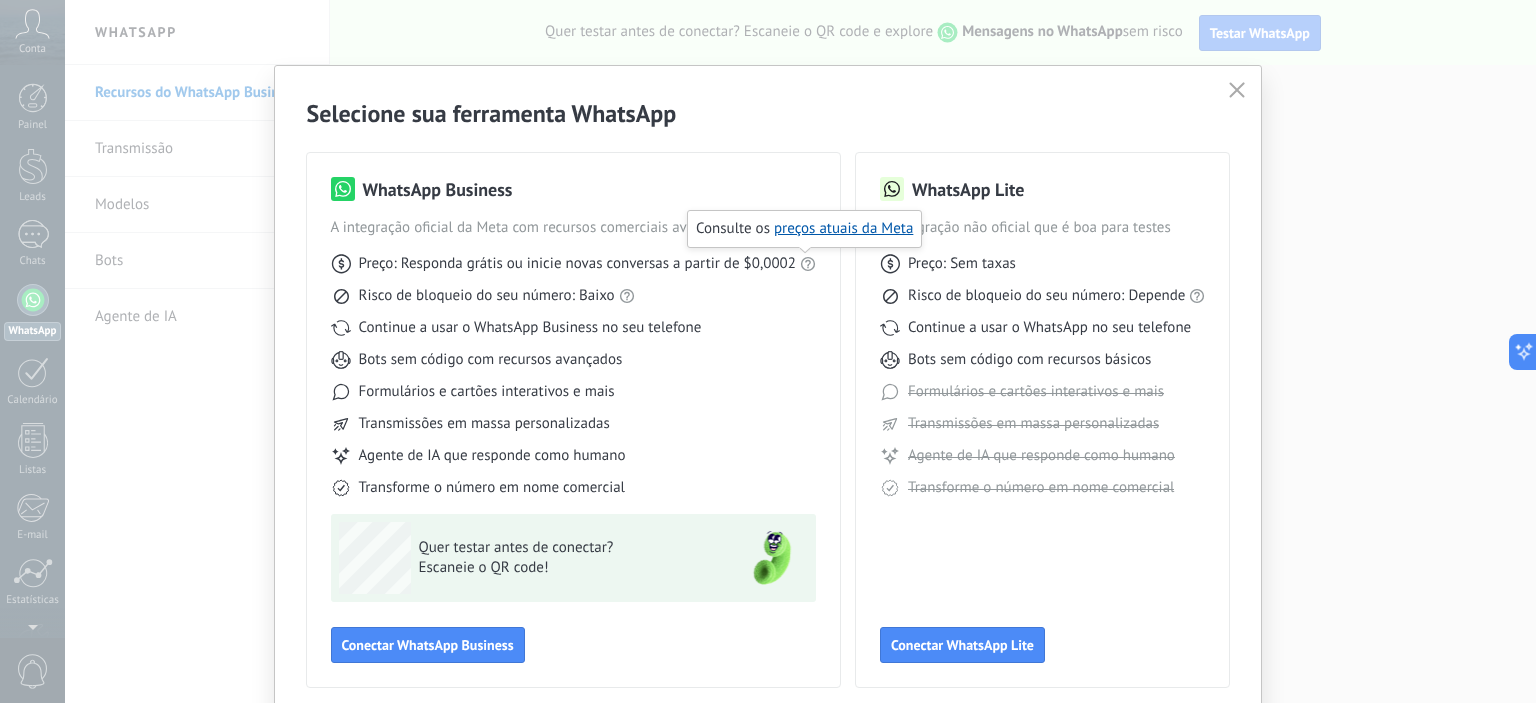 click 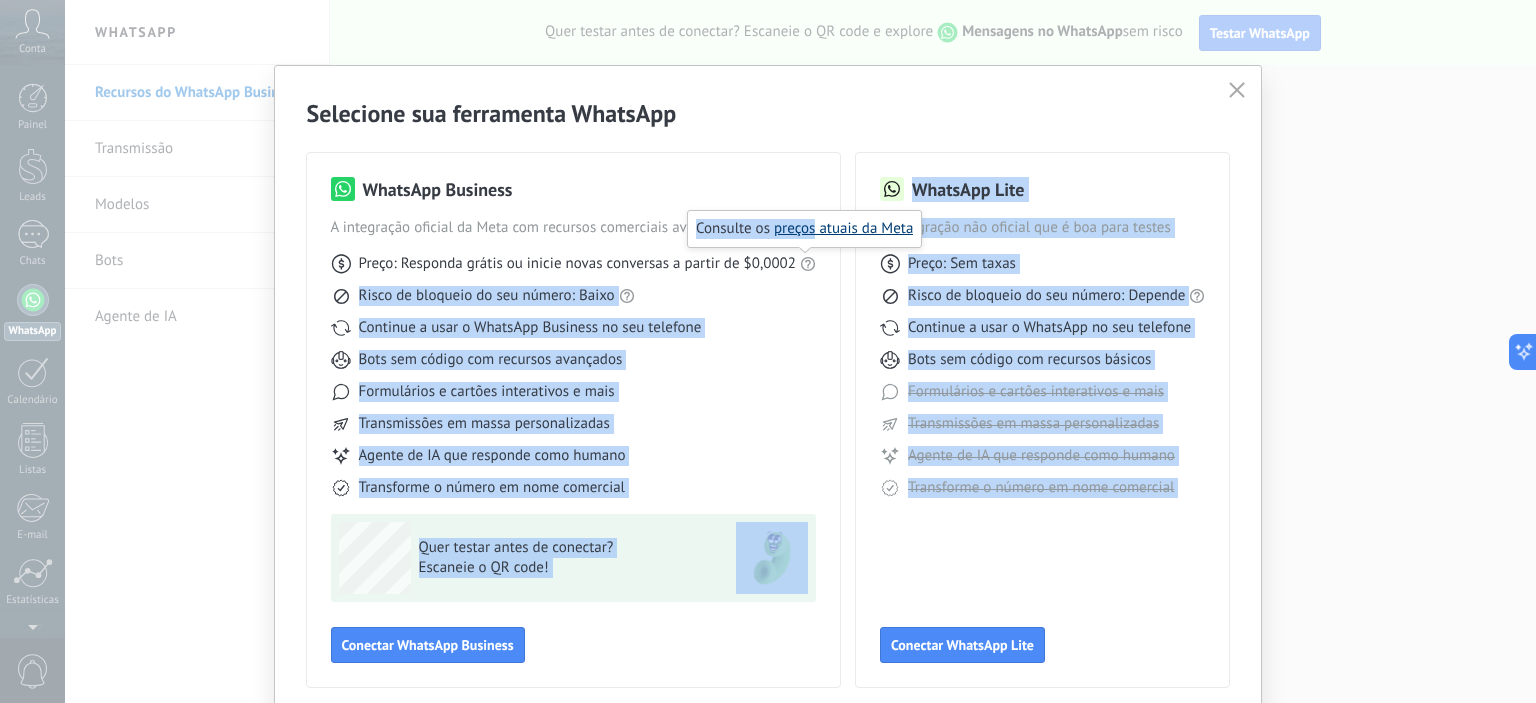 drag, startPoint x: 800, startPoint y: 266, endPoint x: 814, endPoint y: 228, distance: 40.496914 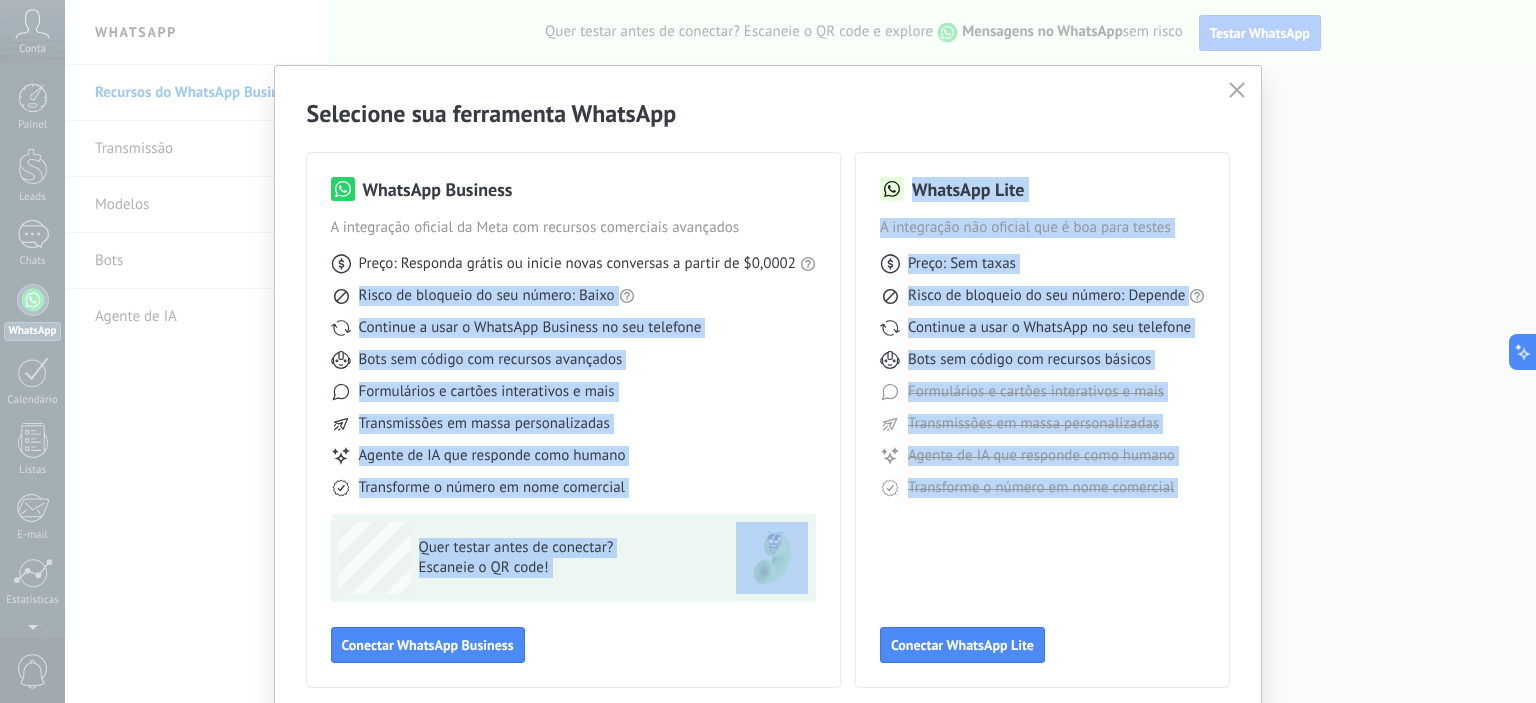 click on "Formulários e cartões interativos e mais" at bounding box center [573, 392] 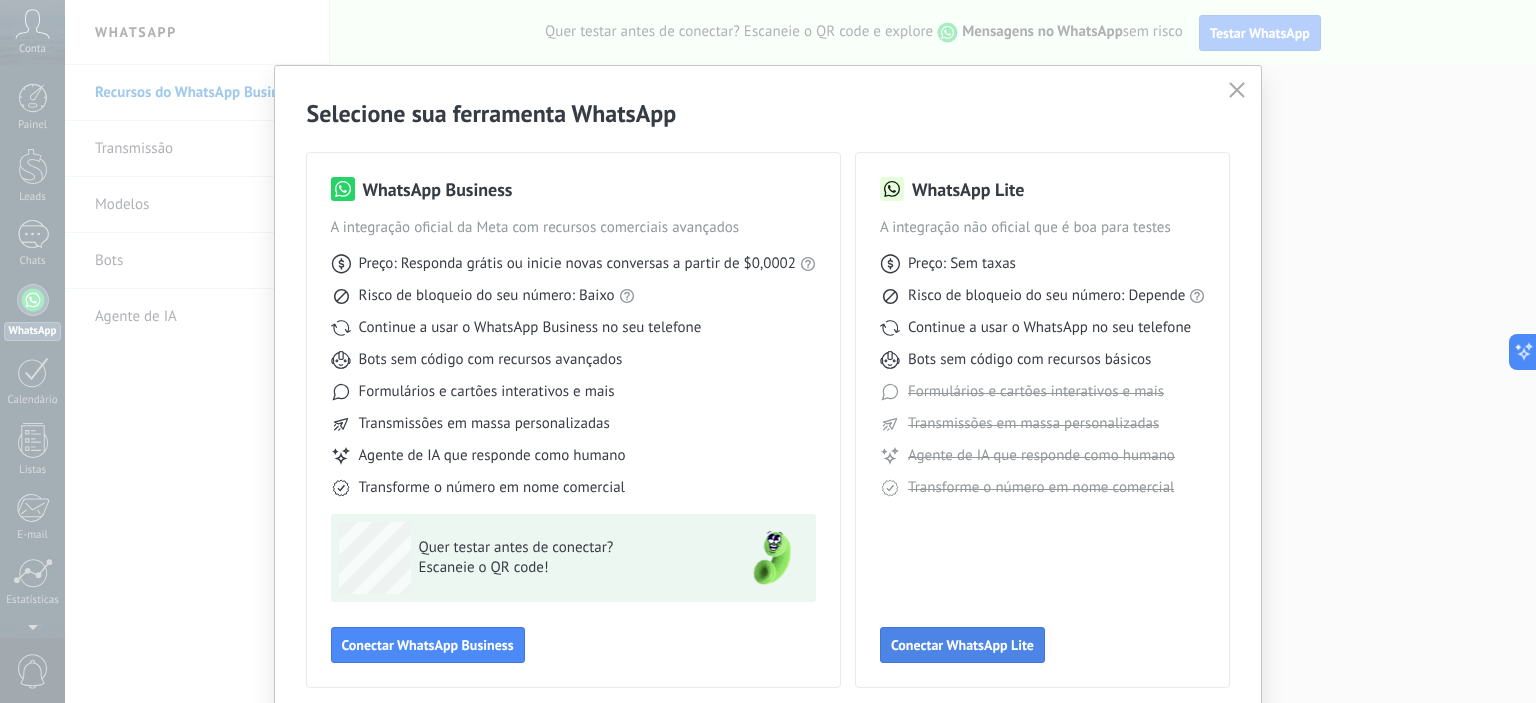 click on "Conectar WhatsApp Lite" at bounding box center [962, 645] 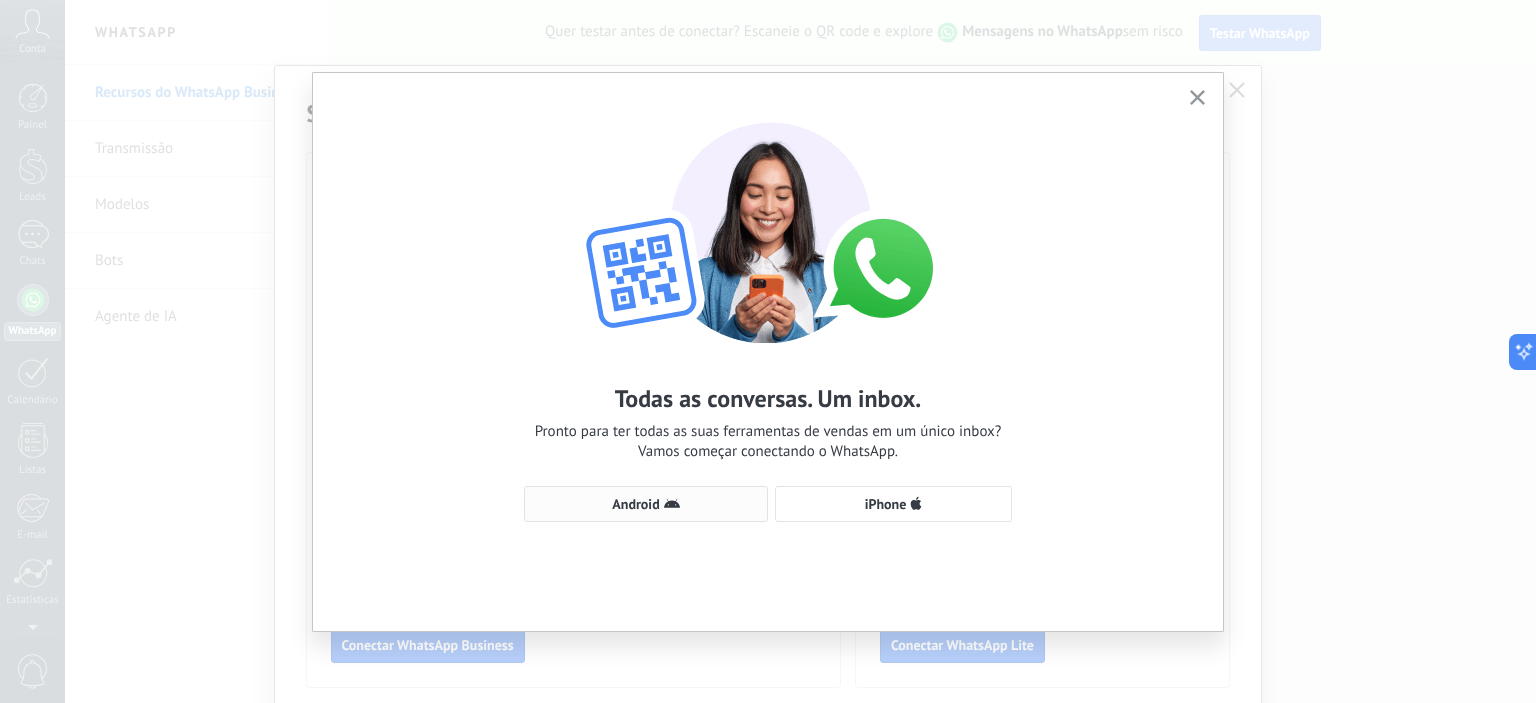 click on "Android" at bounding box center [635, 504] 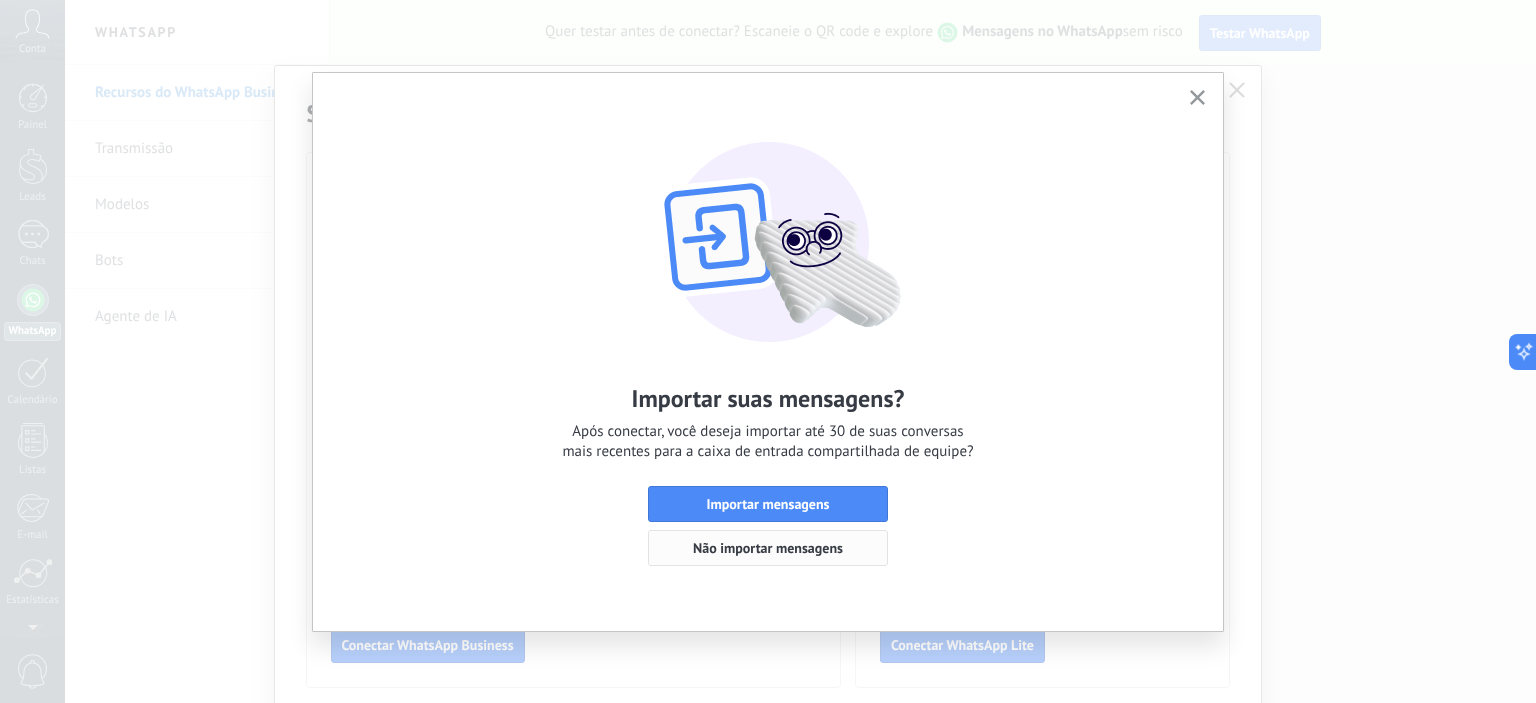 click on "Não importar mensagens" at bounding box center (768, 548) 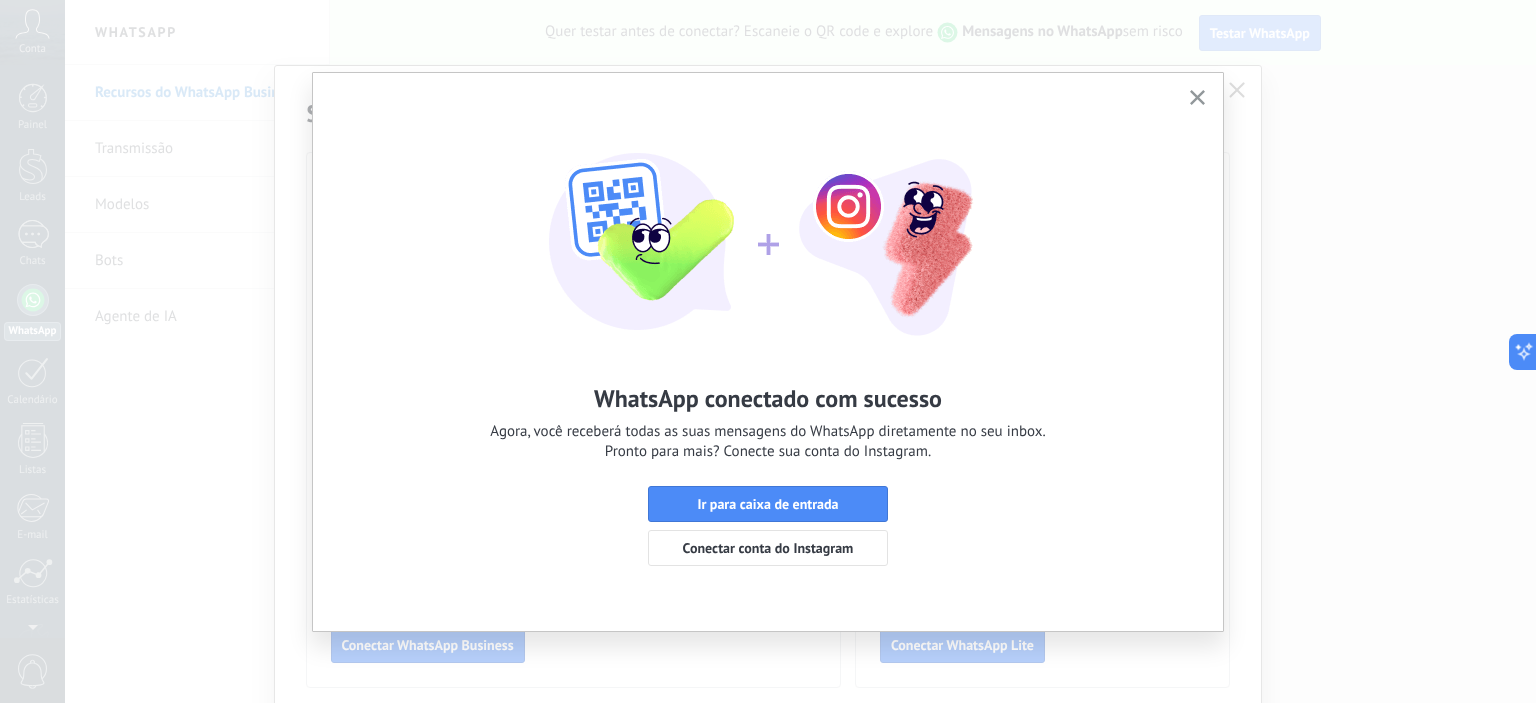click on "Ir para caixa de entrada" at bounding box center (767, 504) 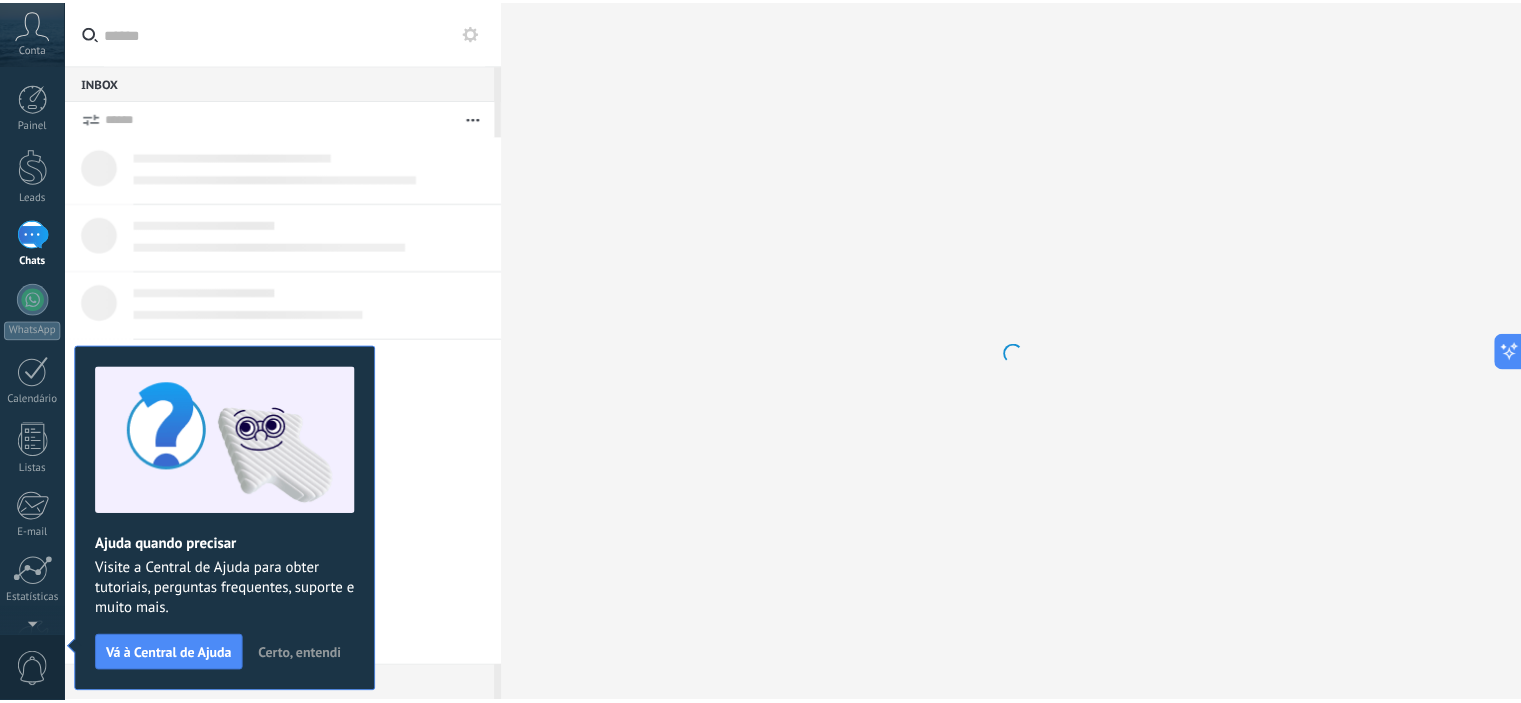scroll, scrollTop: 0, scrollLeft: 0, axis: both 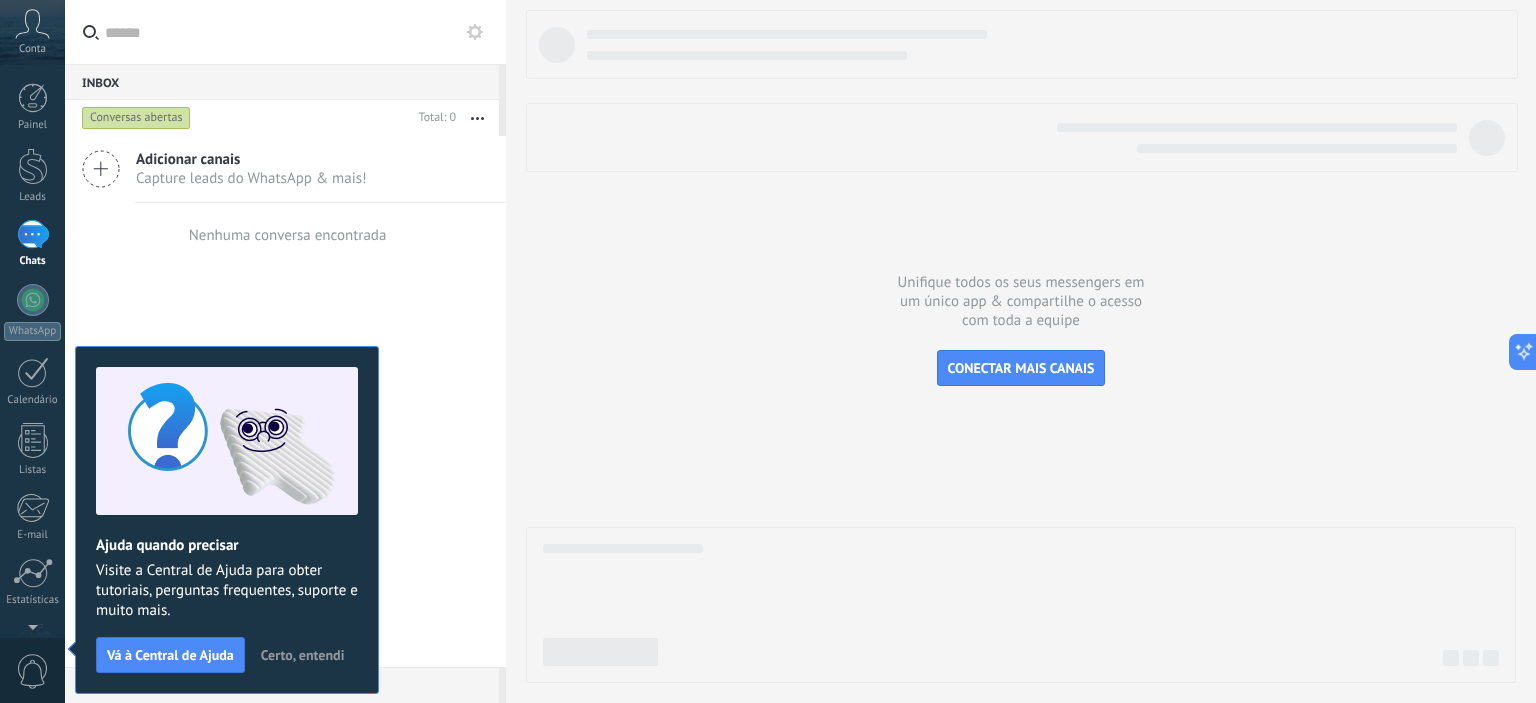 click on "Certo, entendi" at bounding box center [303, 655] 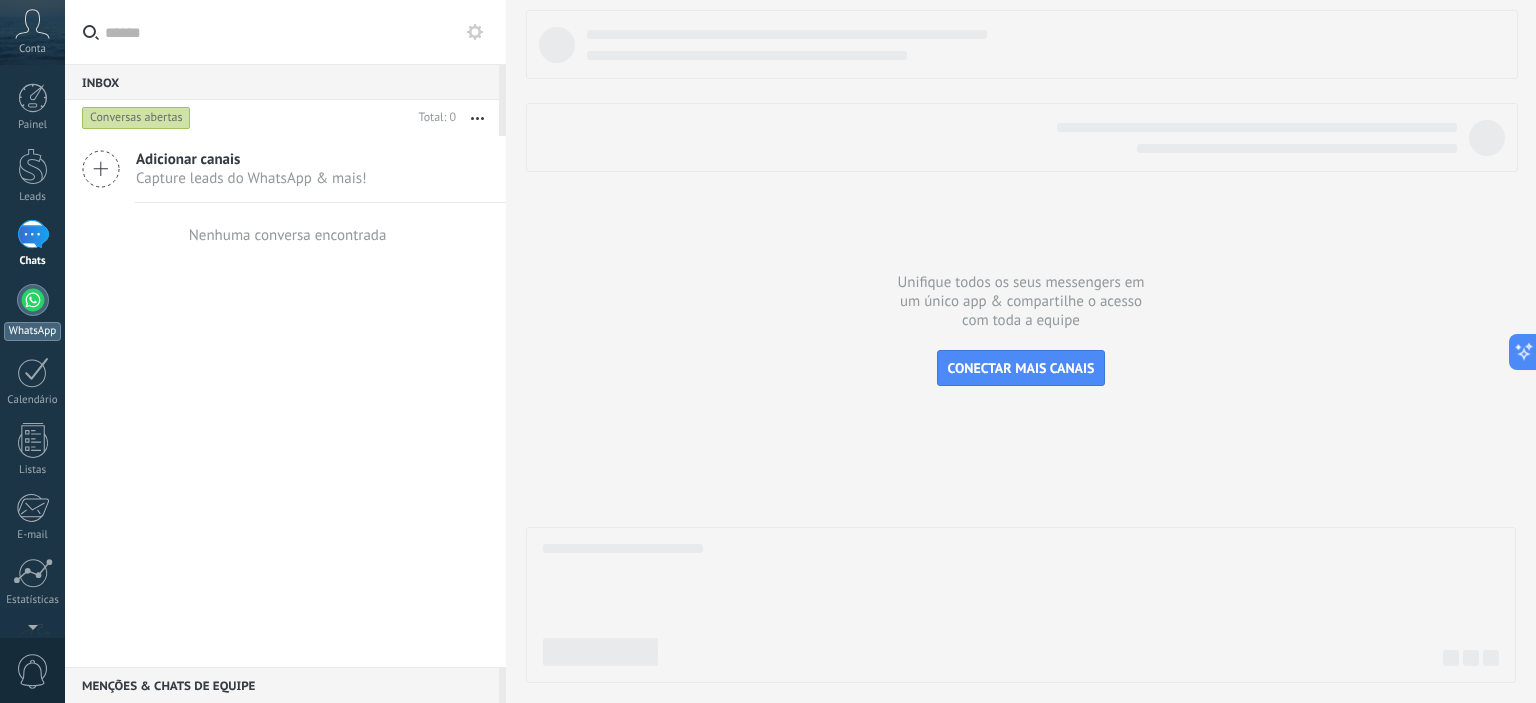 click at bounding box center [33, 300] 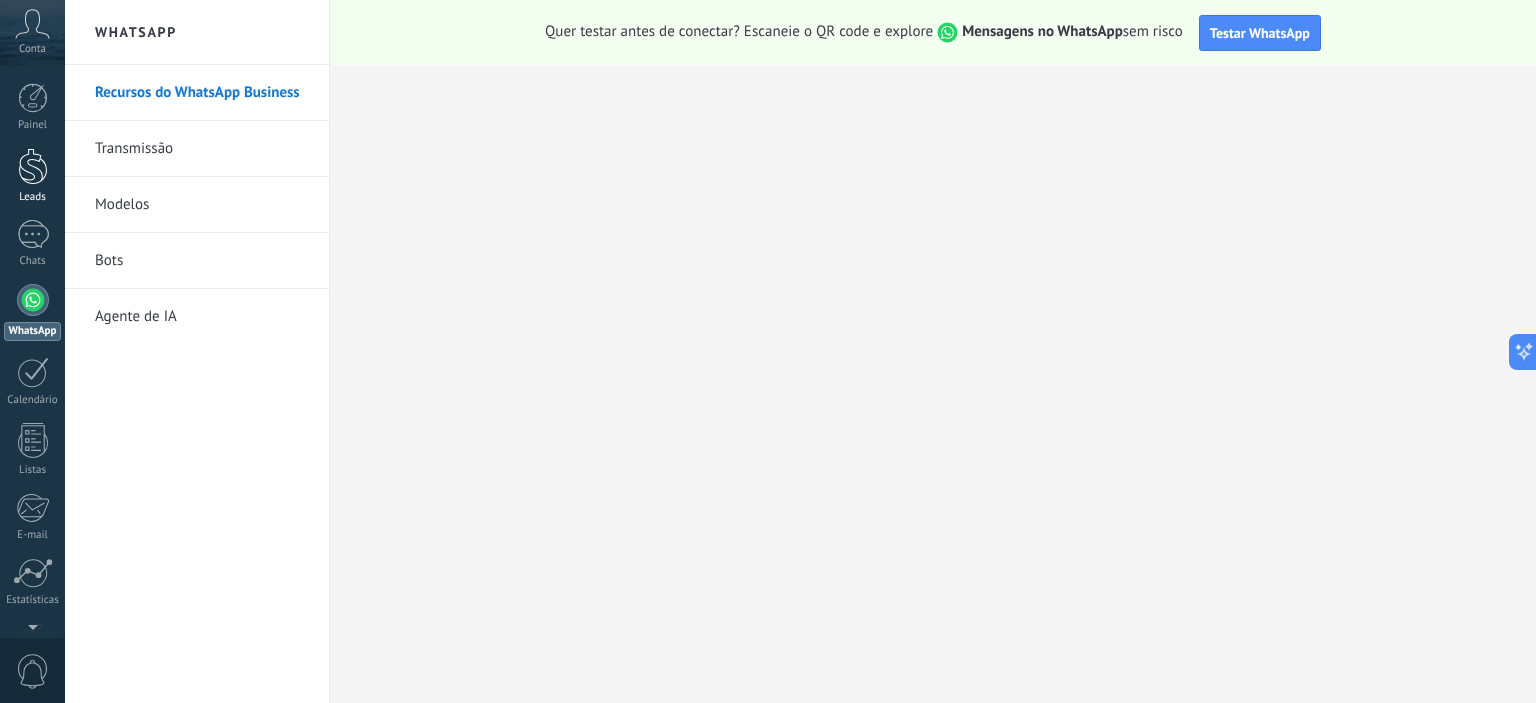 click at bounding box center (33, 166) 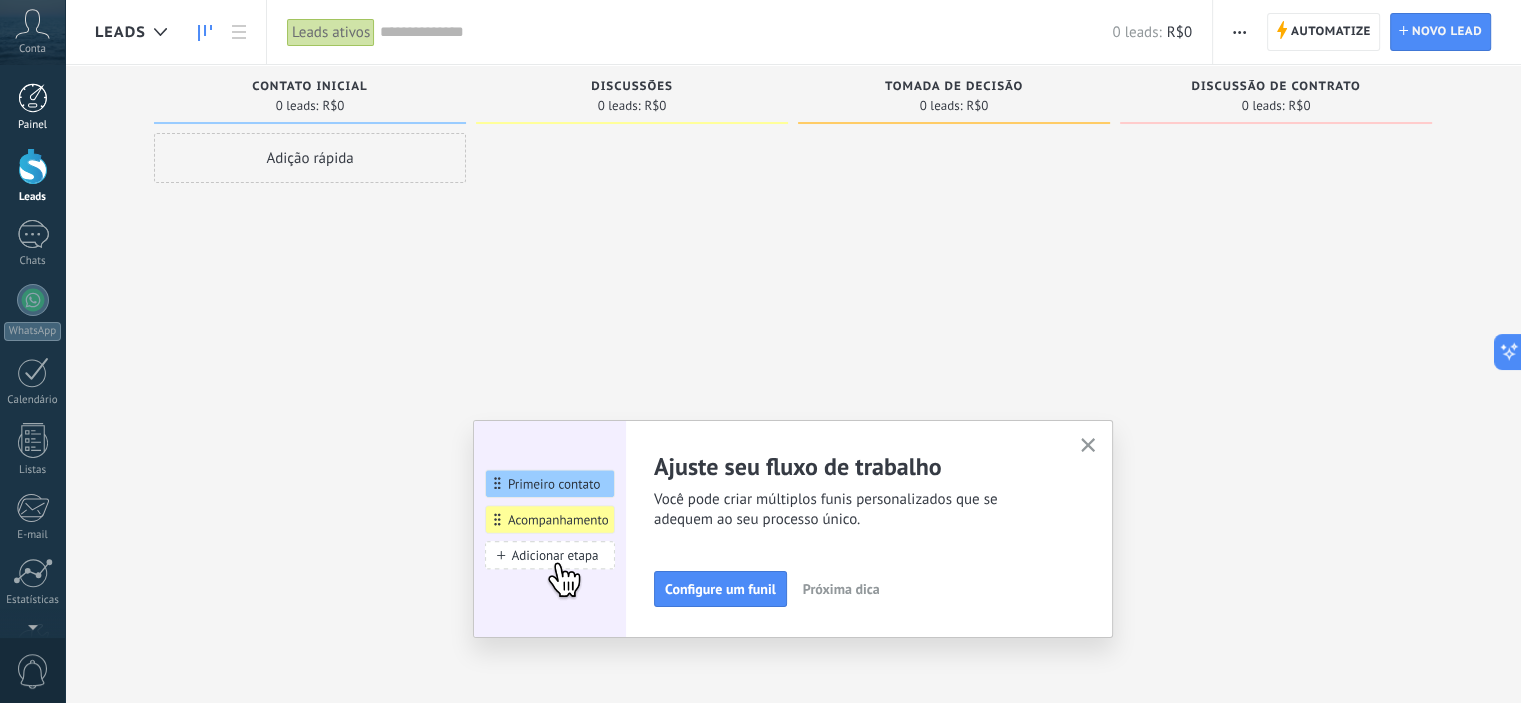 click at bounding box center (33, 98) 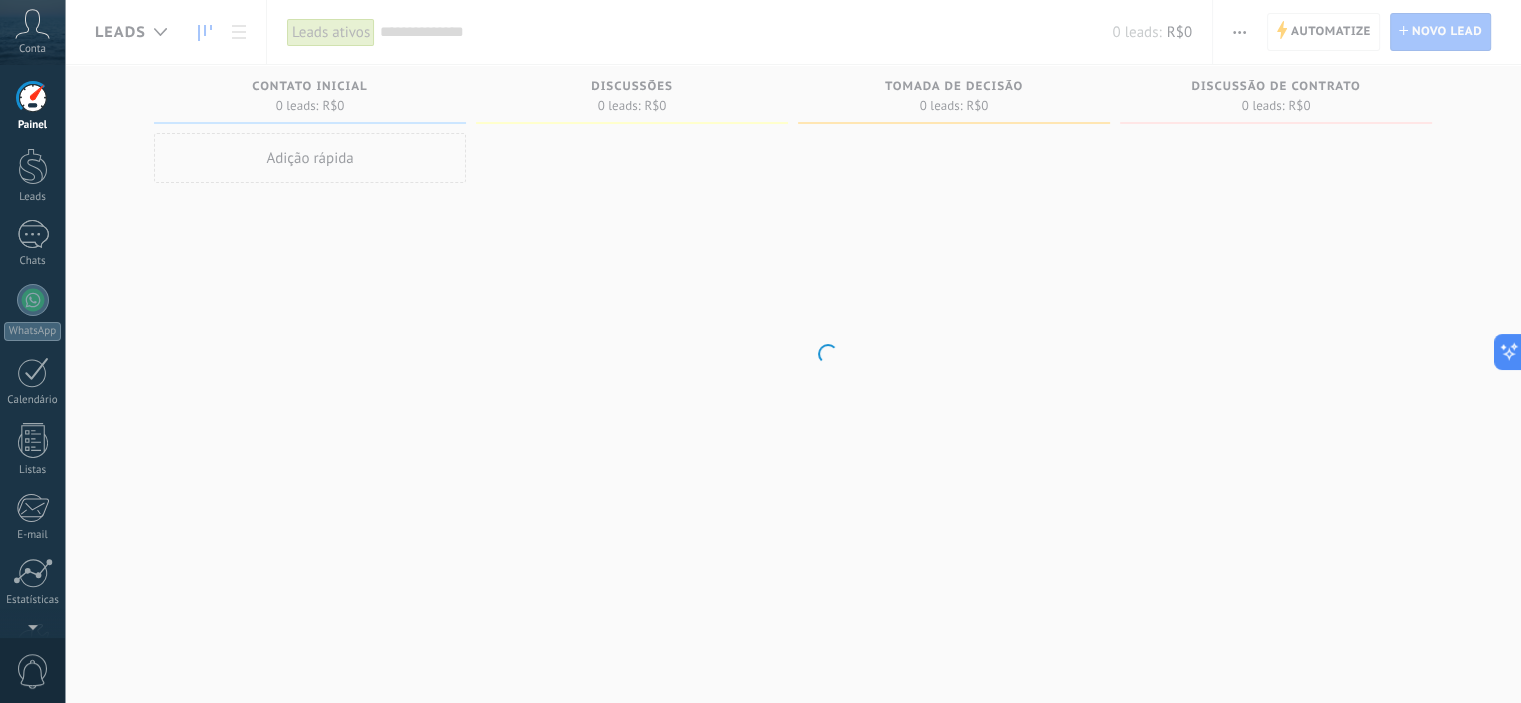 click 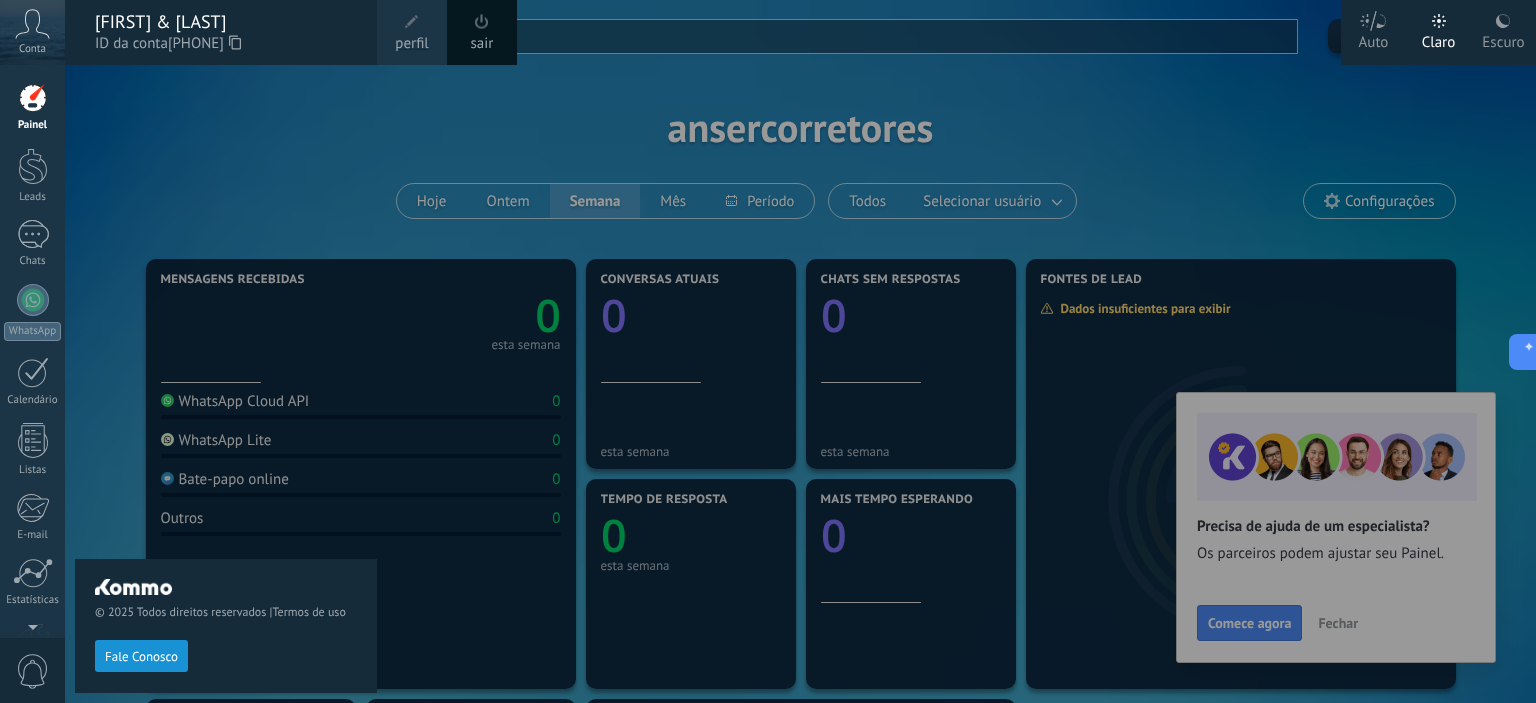 click on "© 2025 Todos direitos reservados |  Termos de uso
Fale Conosco" at bounding box center [226, 384] 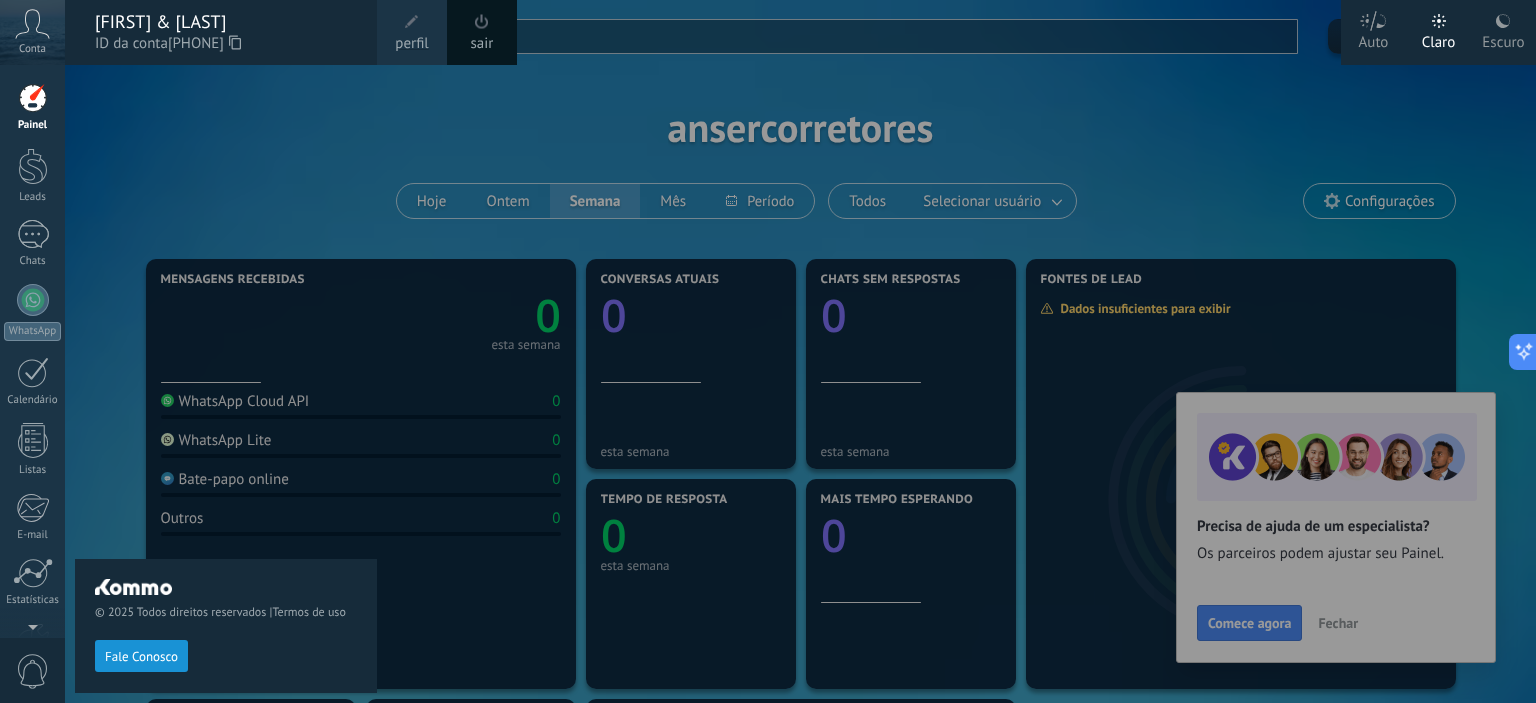 click at bounding box center [833, 351] 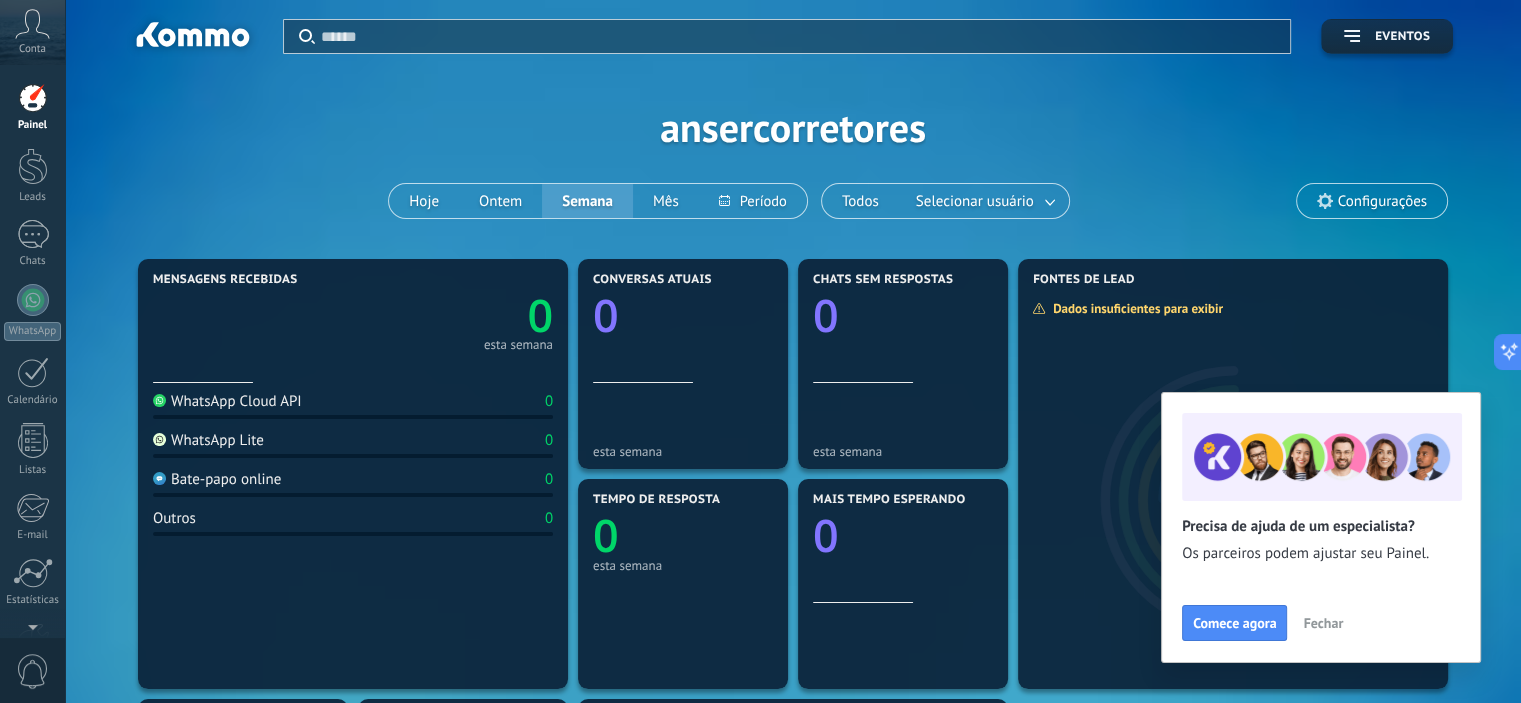 click on "Fechar" at bounding box center (1323, 623) 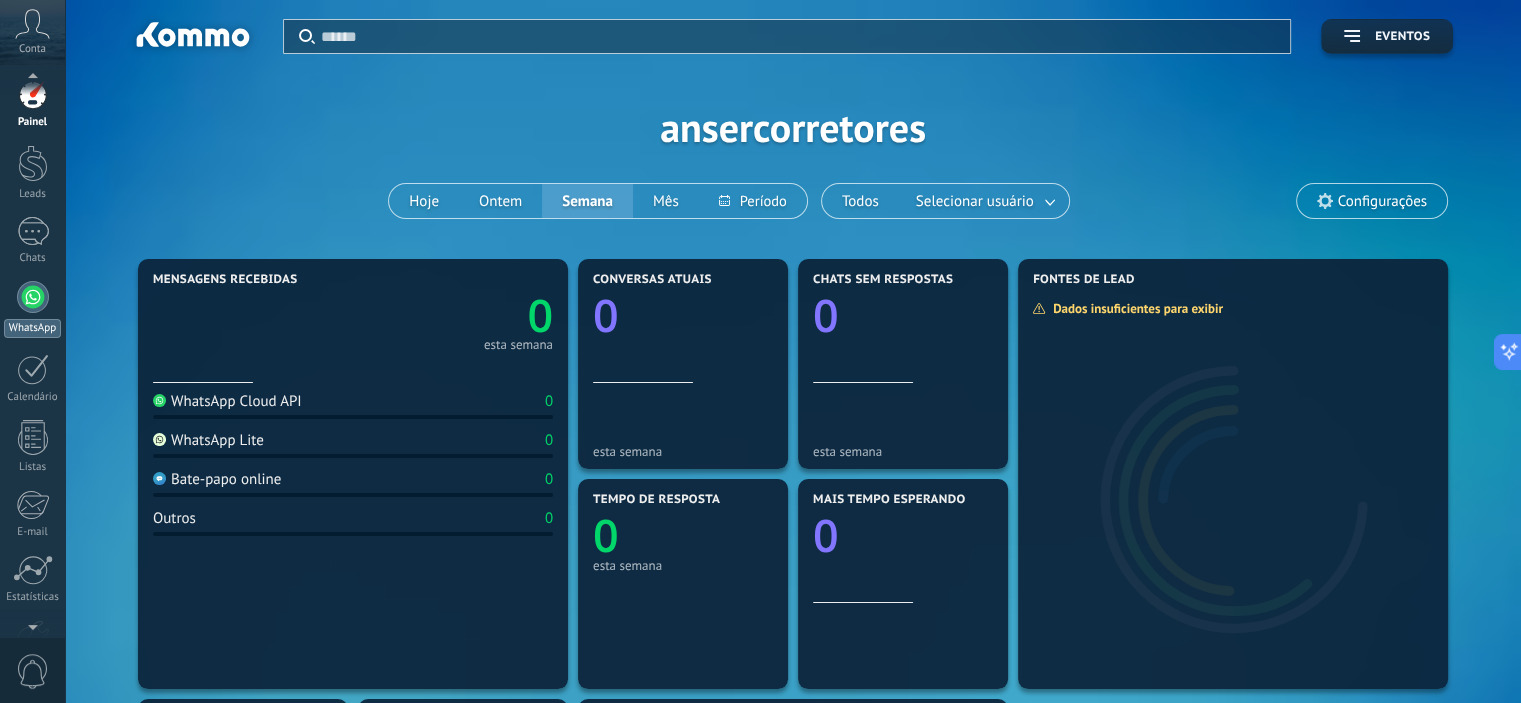 scroll, scrollTop: 0, scrollLeft: 0, axis: both 